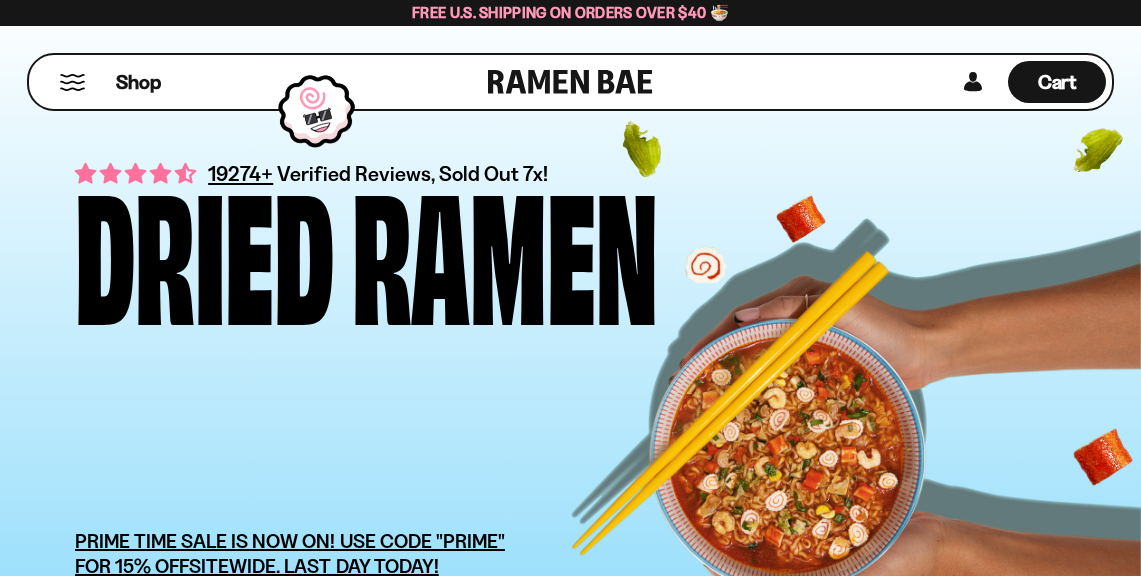 scroll, scrollTop: 0, scrollLeft: 0, axis: both 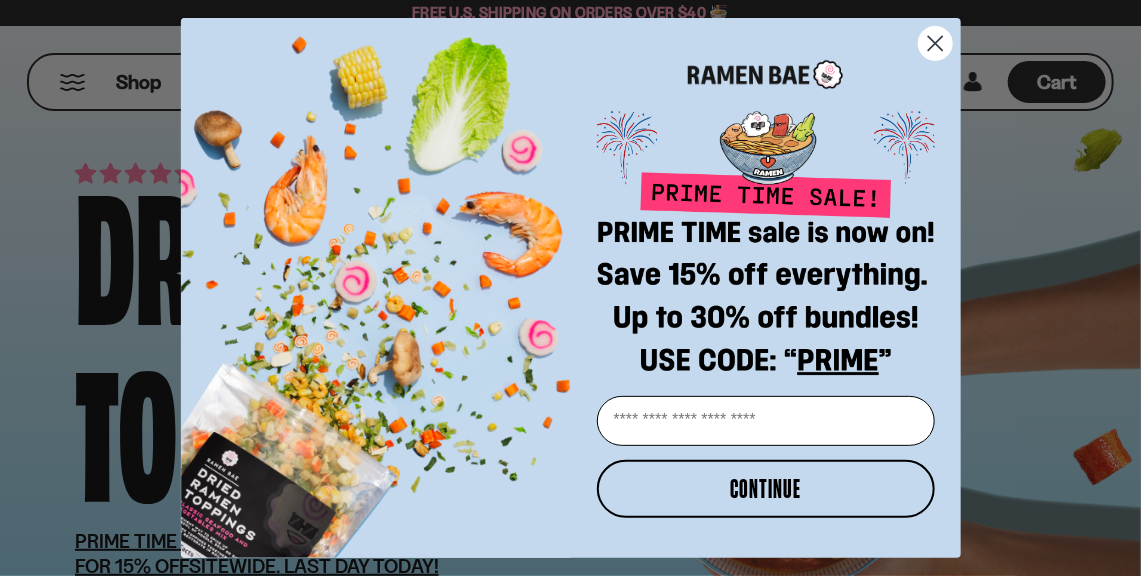 click on "Email" at bounding box center [766, 421] 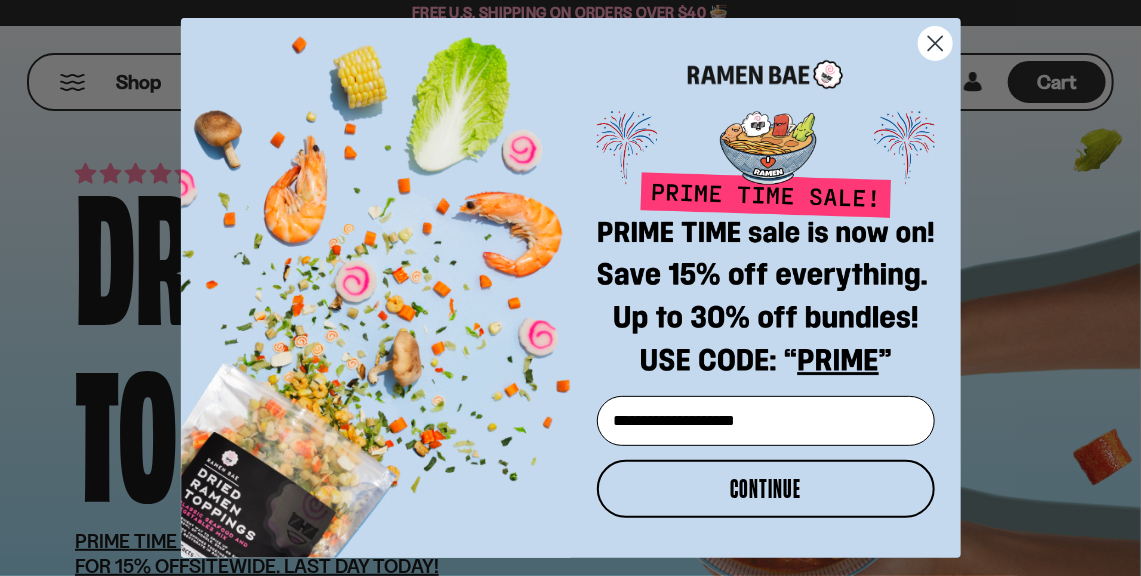 click on "CONTINUE" at bounding box center (766, 489) 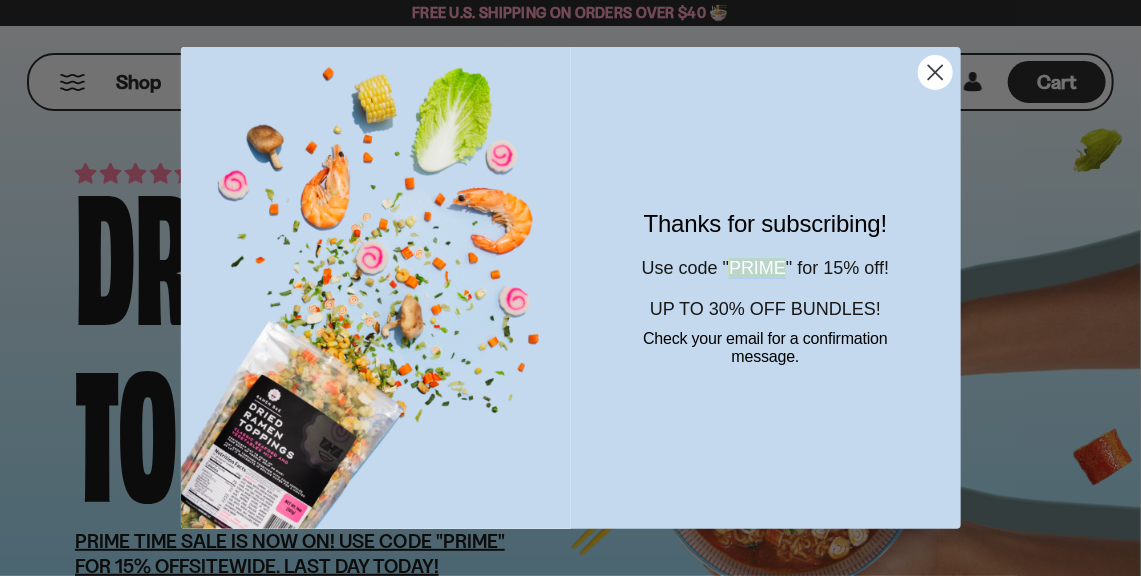 drag, startPoint x: 722, startPoint y: 268, endPoint x: 786, endPoint y: 272, distance: 64.12488 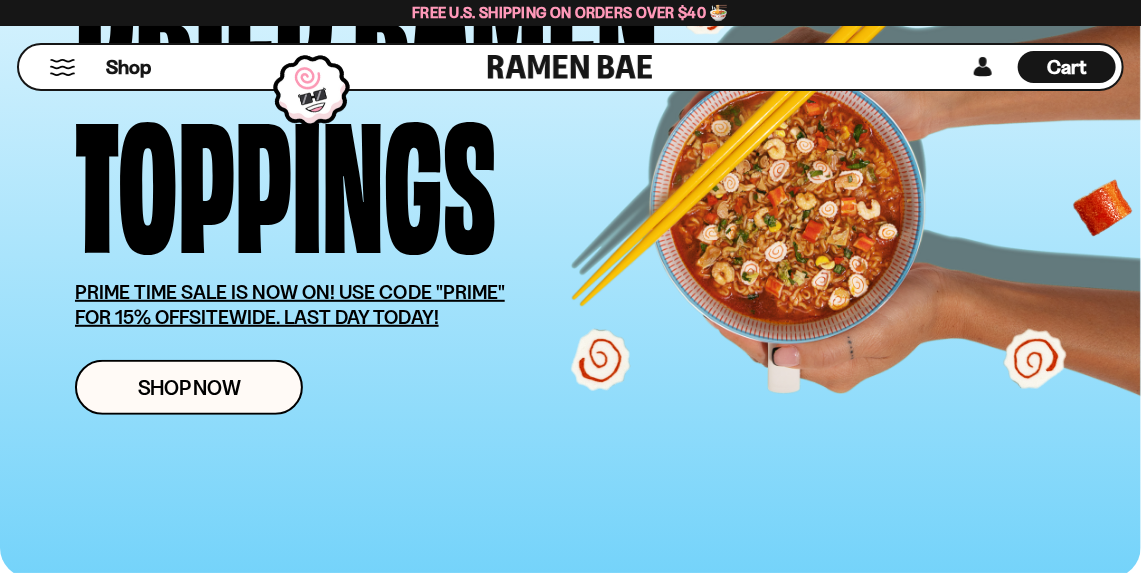 scroll, scrollTop: 221, scrollLeft: 0, axis: vertical 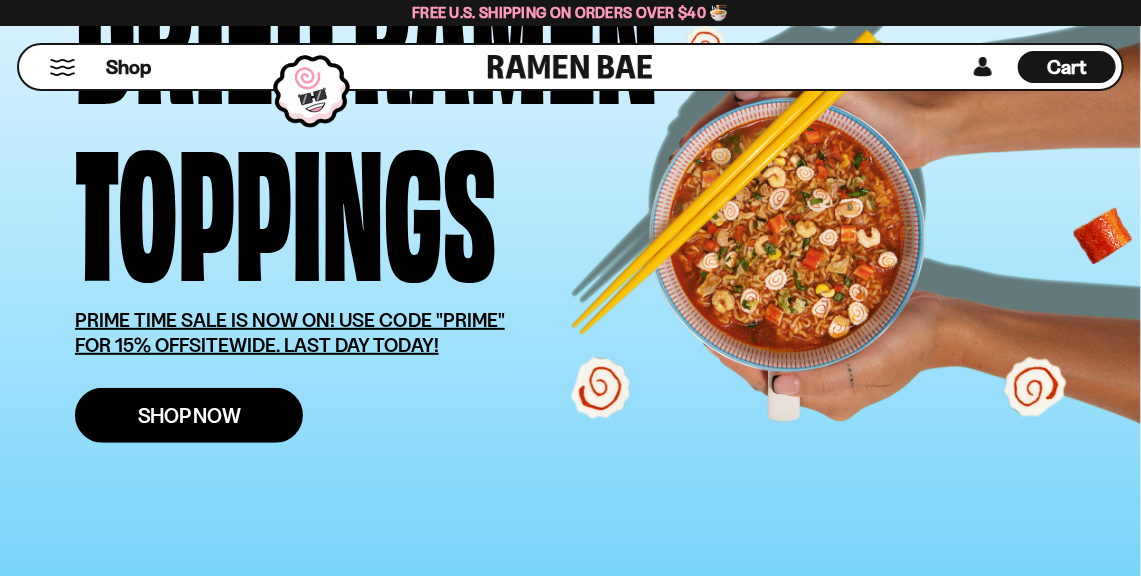 click on "Shop Now" at bounding box center (189, 415) 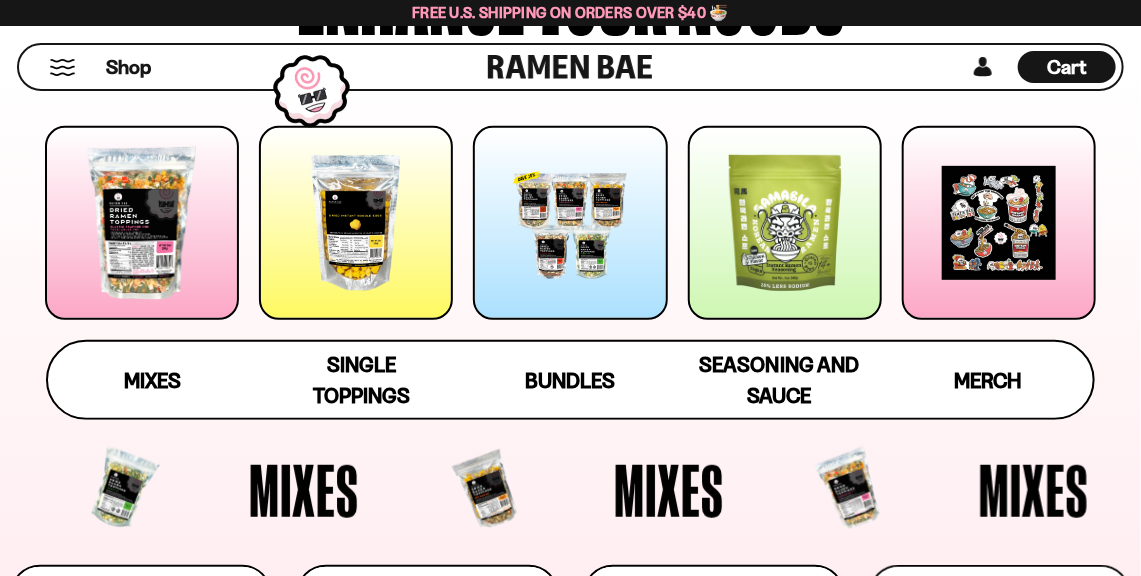scroll, scrollTop: 252, scrollLeft: 0, axis: vertical 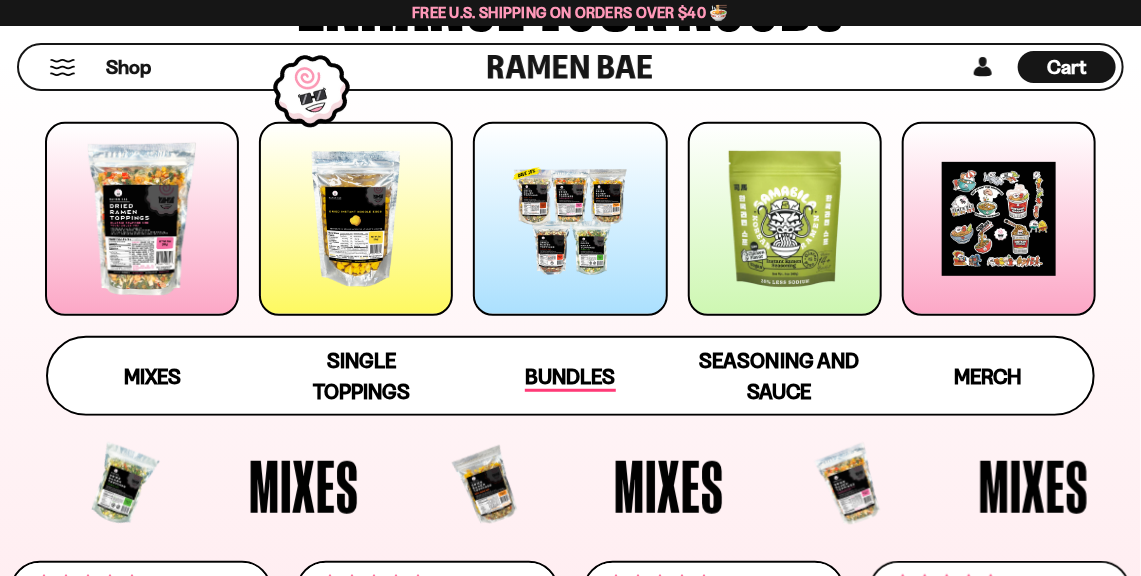click on "Bundles" at bounding box center (570, 378) 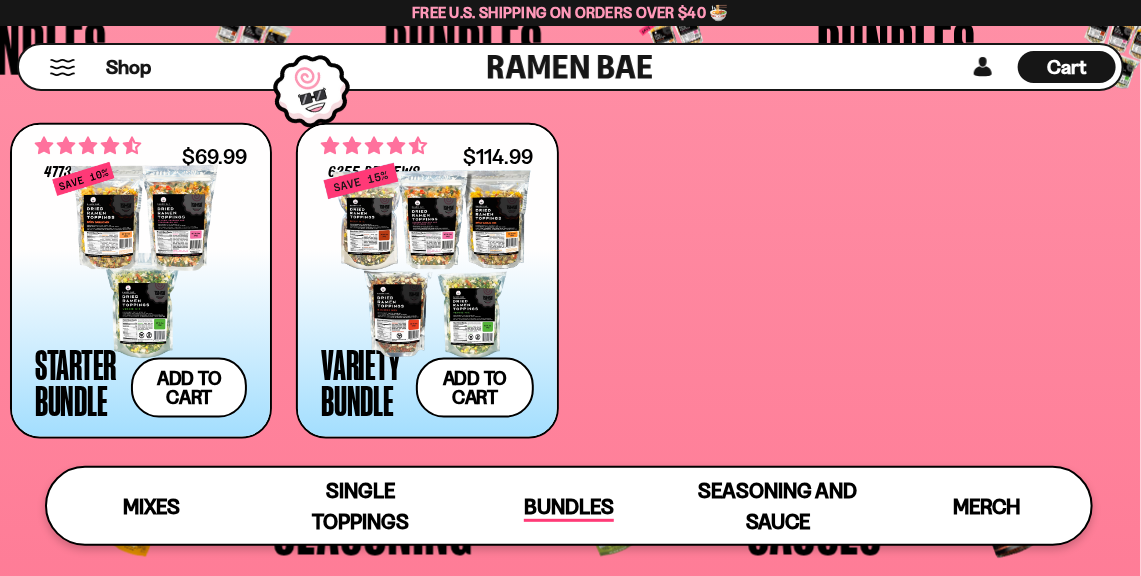 scroll, scrollTop: 3667, scrollLeft: 0, axis: vertical 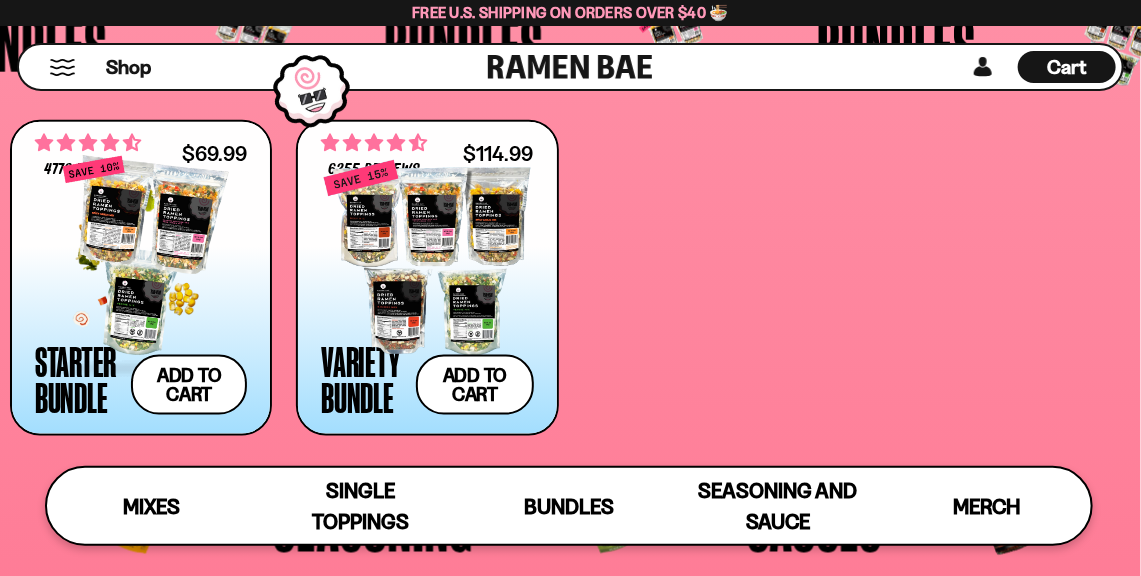click at bounding box center [141, 258] 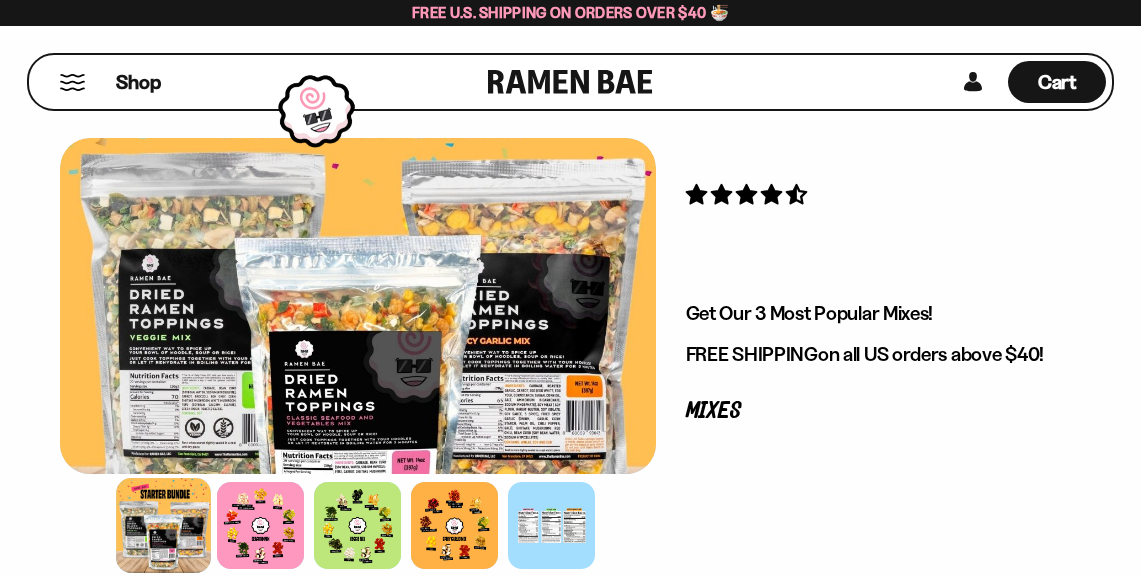 scroll, scrollTop: 0, scrollLeft: 0, axis: both 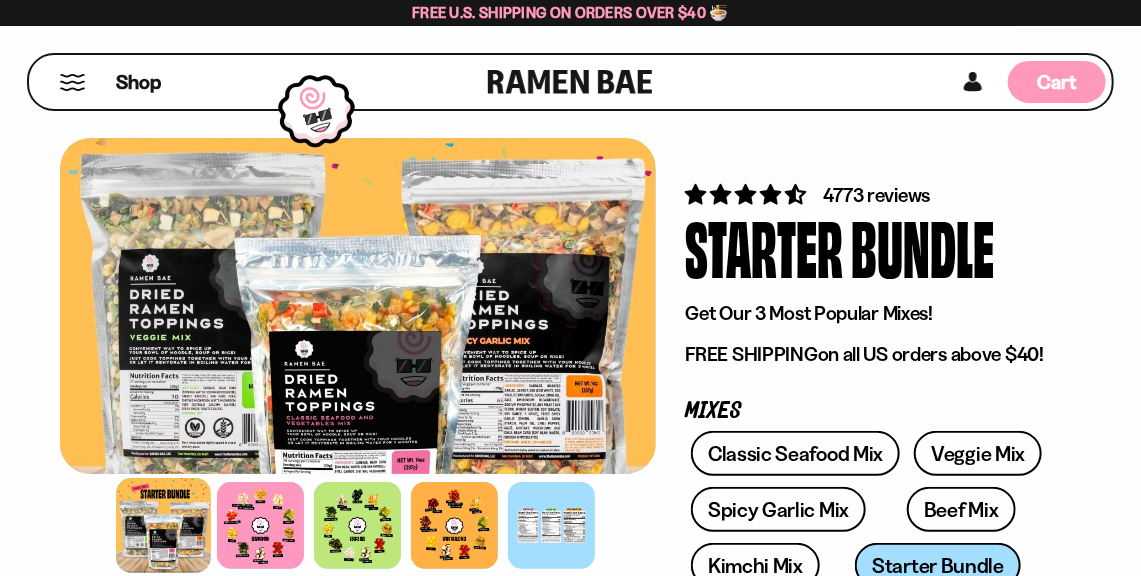 click on "Cart" at bounding box center (1057, 82) 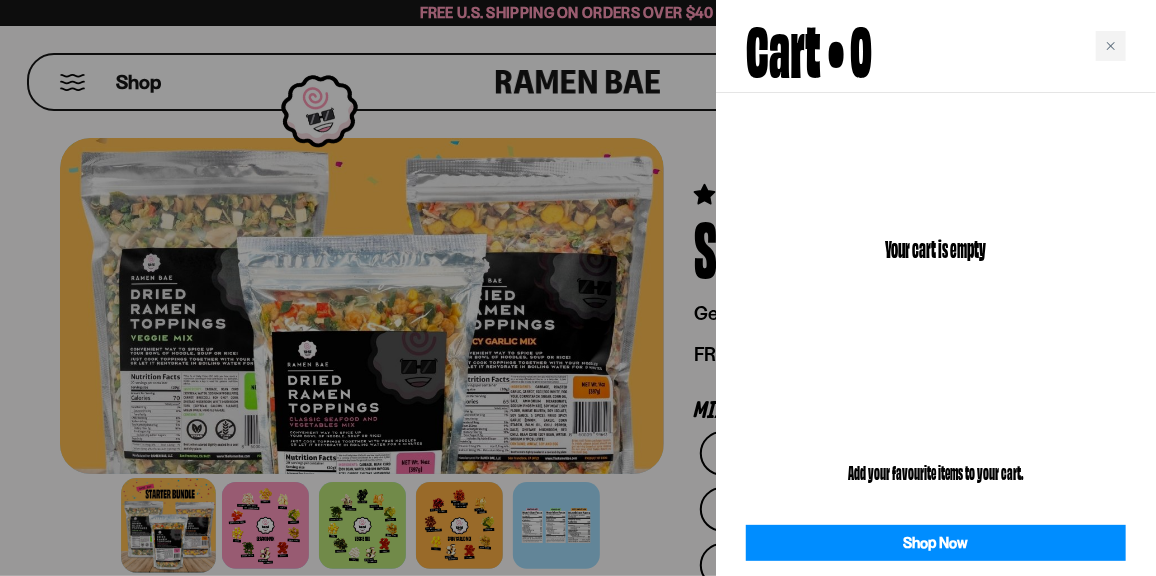 click at bounding box center [578, 288] 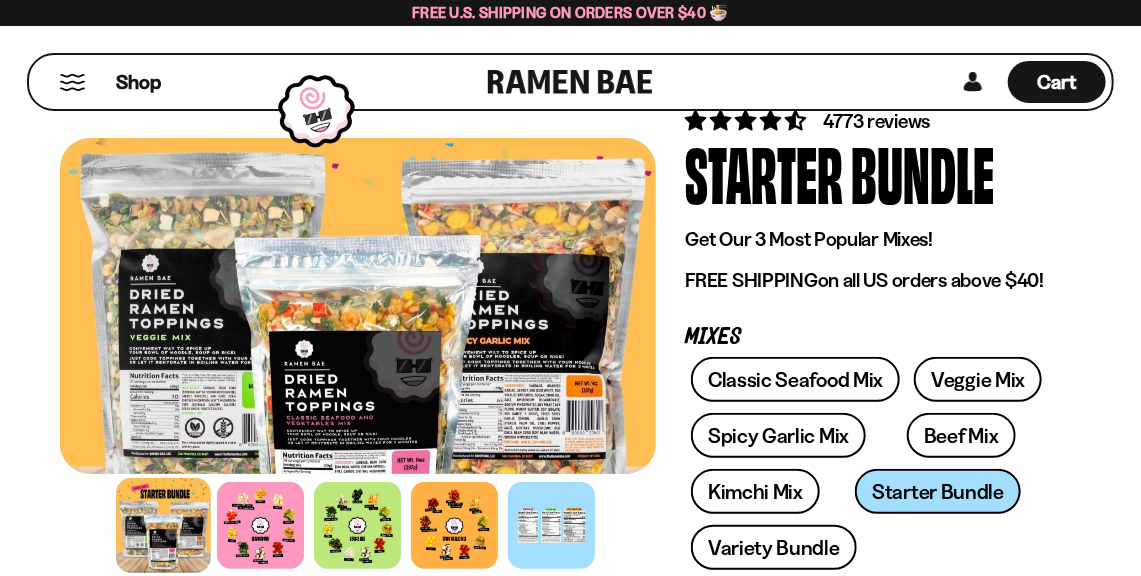 scroll, scrollTop: 73, scrollLeft: 0, axis: vertical 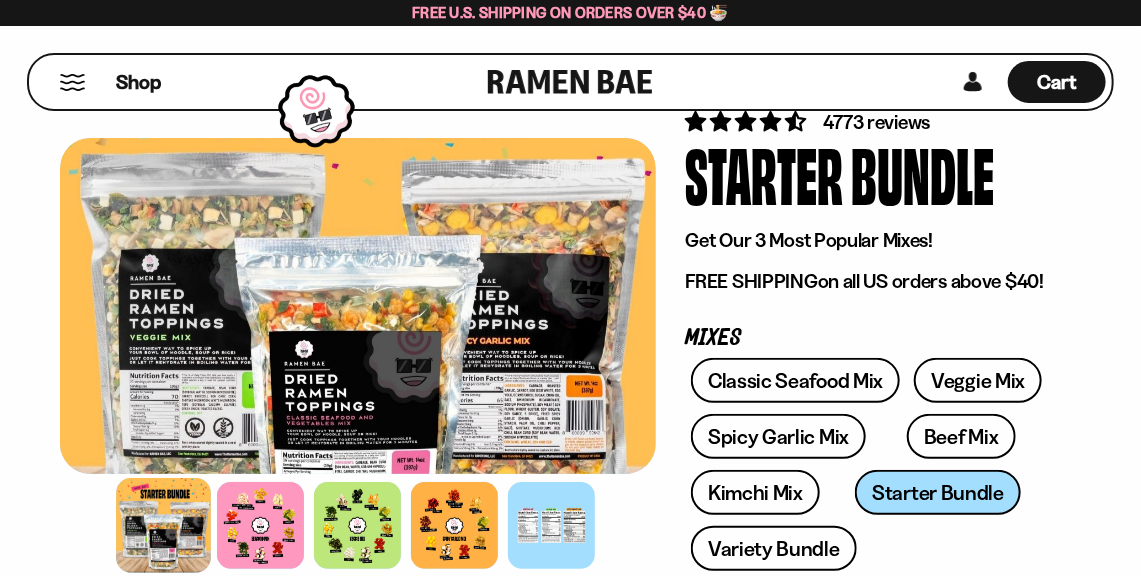 drag, startPoint x: 927, startPoint y: 494, endPoint x: 896, endPoint y: 505, distance: 32.89377 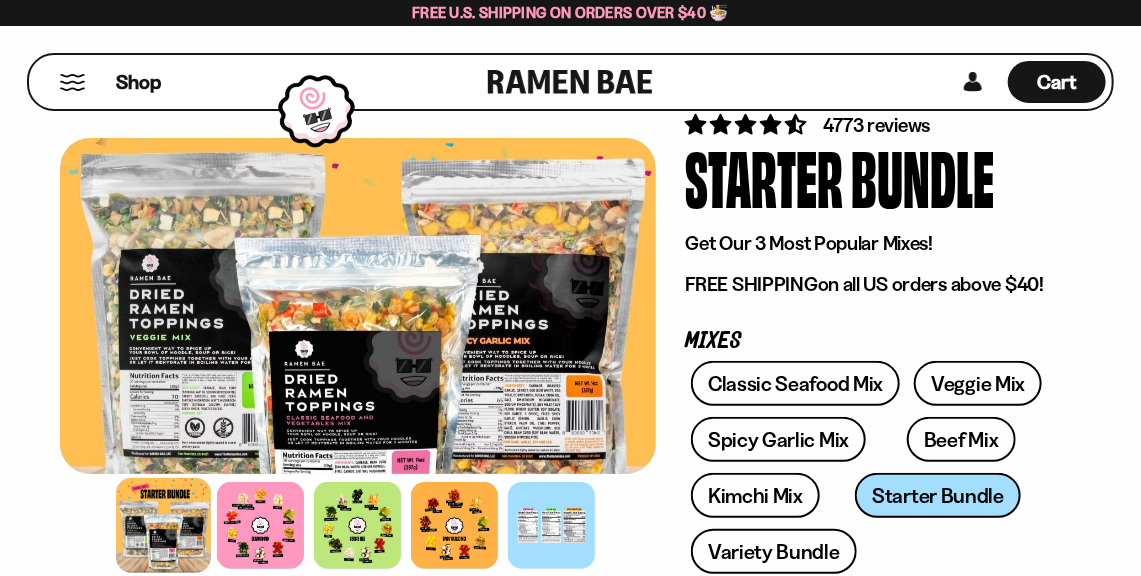 scroll, scrollTop: 69, scrollLeft: 0, axis: vertical 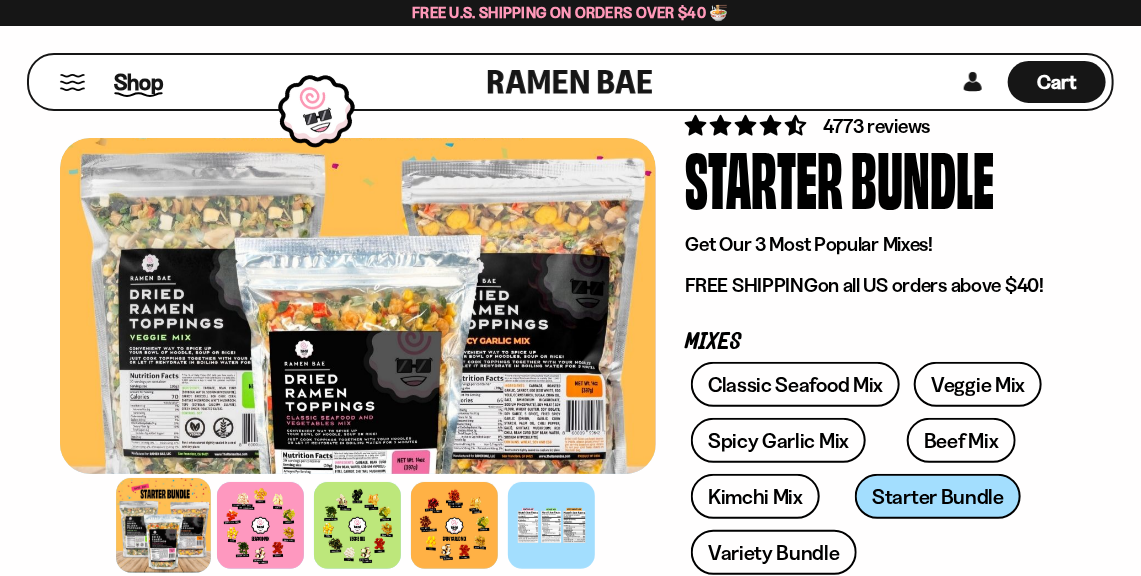 click on "Shop" at bounding box center (138, 82) 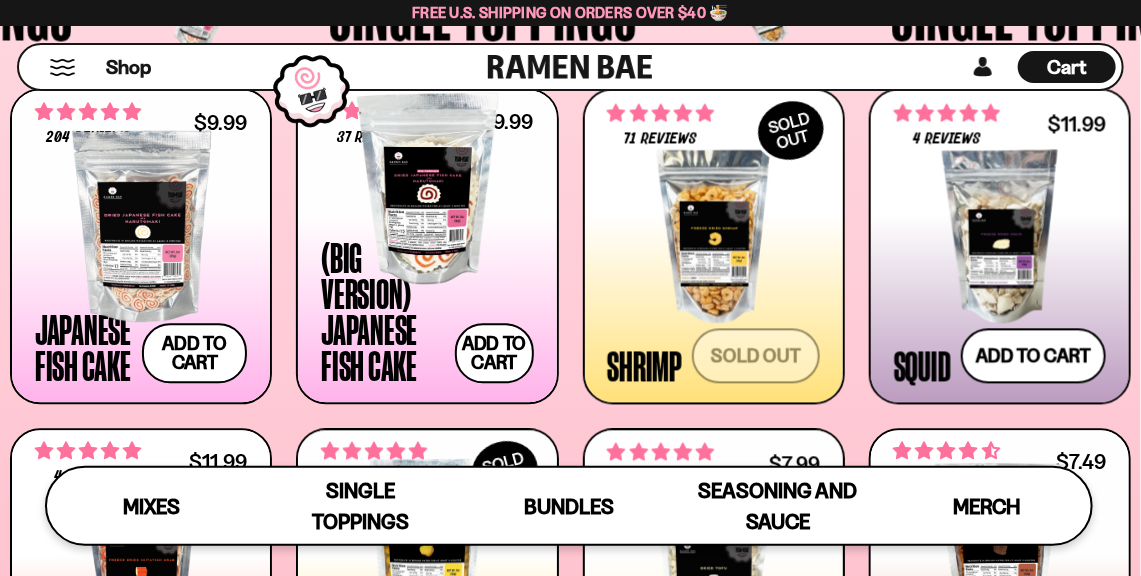 scroll, scrollTop: 1520, scrollLeft: 0, axis: vertical 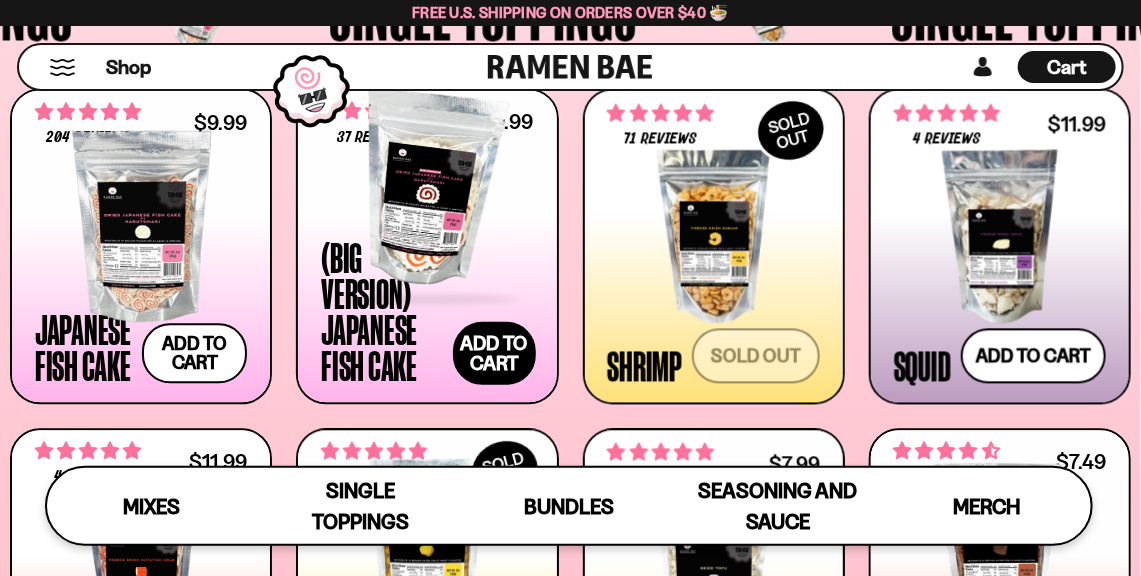 click on "Add to cart
Add
—
Regular price
$9.99
Regular price
Sale price
$9.99
Unit price
/
per" at bounding box center [494, 353] 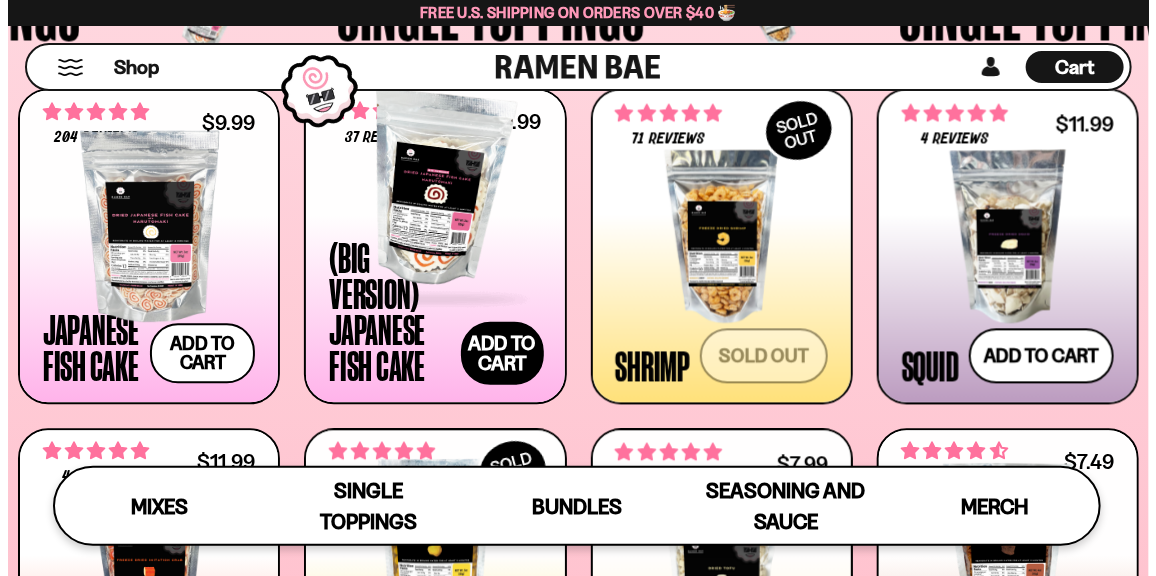scroll, scrollTop: 1532, scrollLeft: 0, axis: vertical 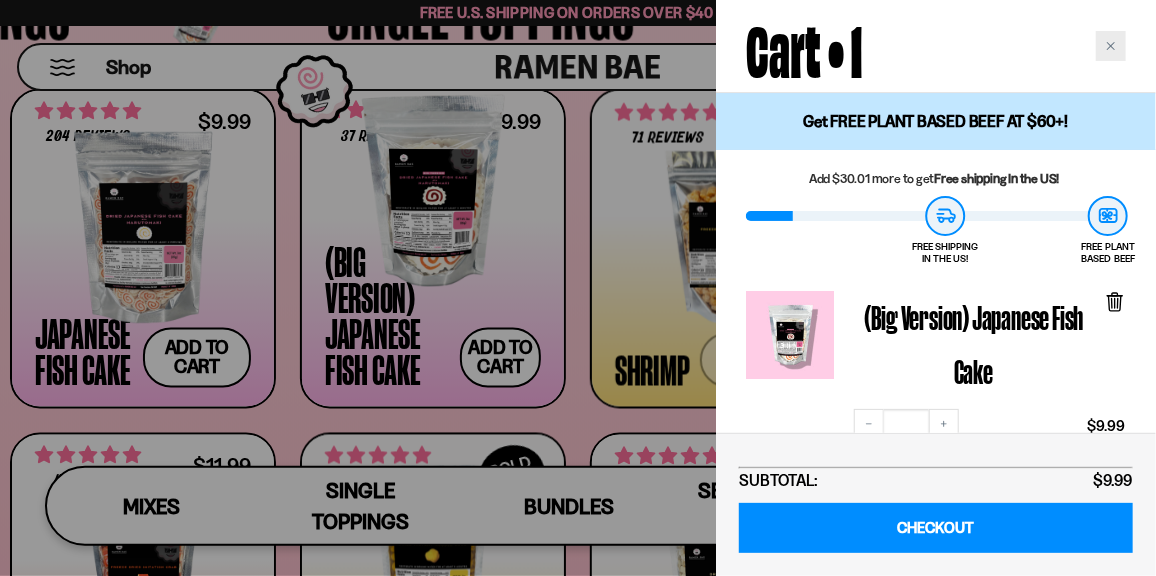 click 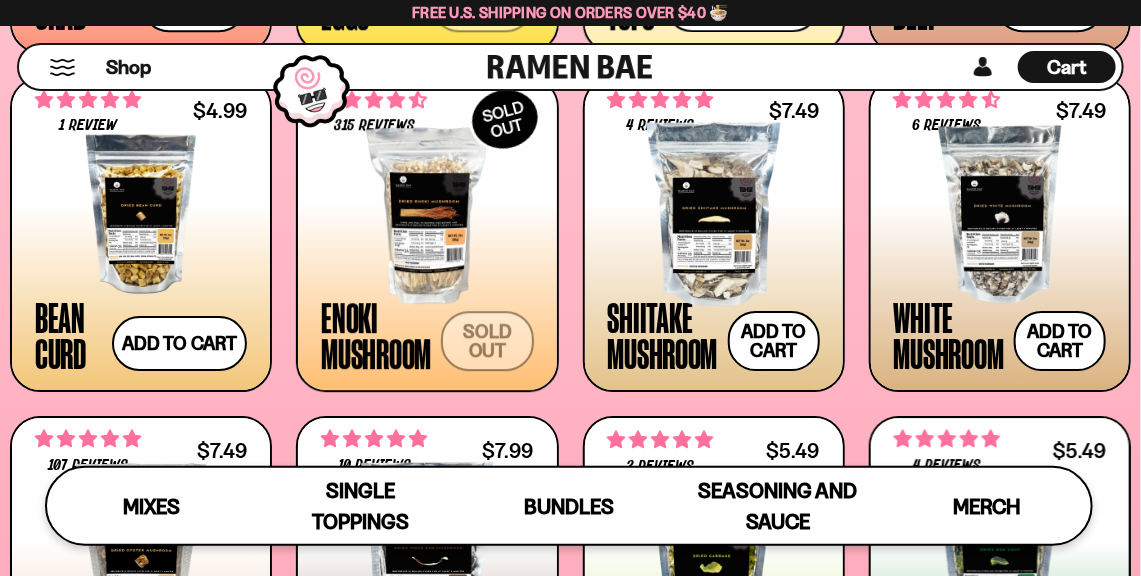 scroll, scrollTop: 2212, scrollLeft: 0, axis: vertical 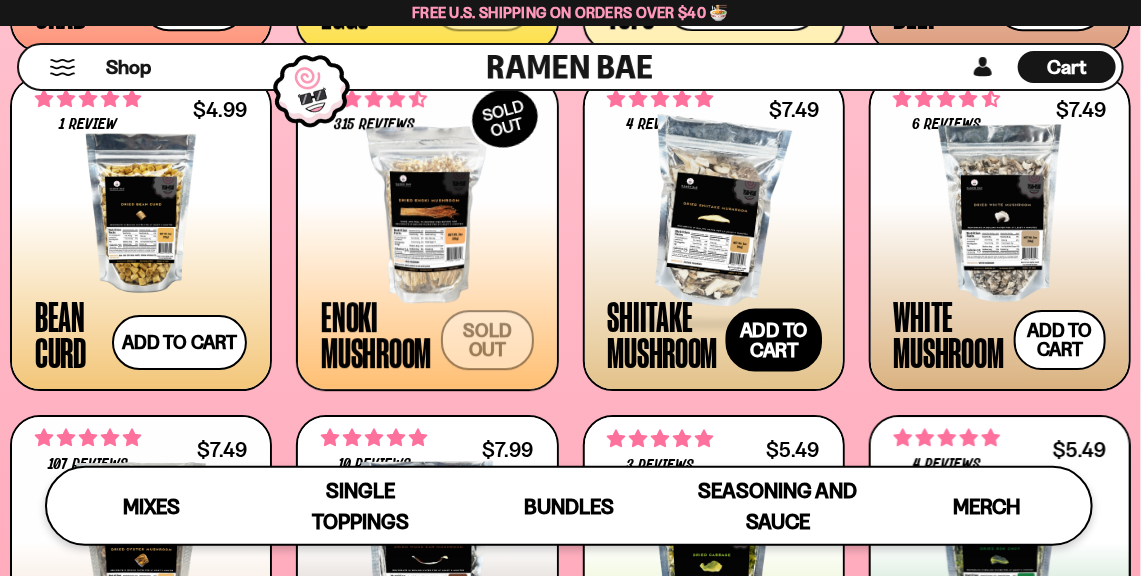 click on "Add to cart
Add
—
Regular price
$7.49
Regular price
Sale price
$7.49
Unit price
/
per" at bounding box center (773, 340) 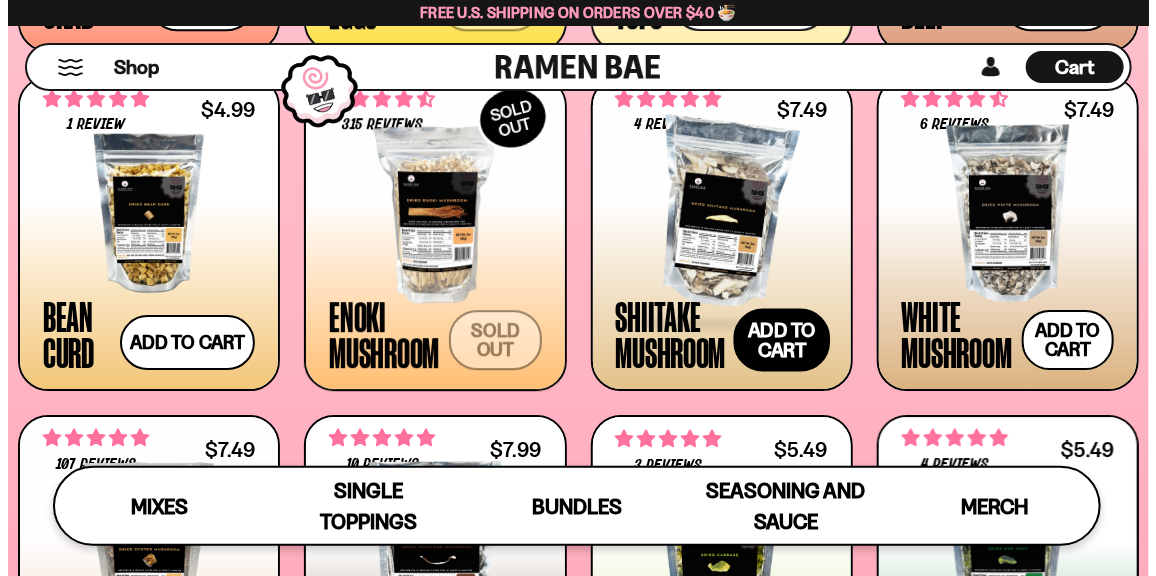 scroll, scrollTop: 2229, scrollLeft: 0, axis: vertical 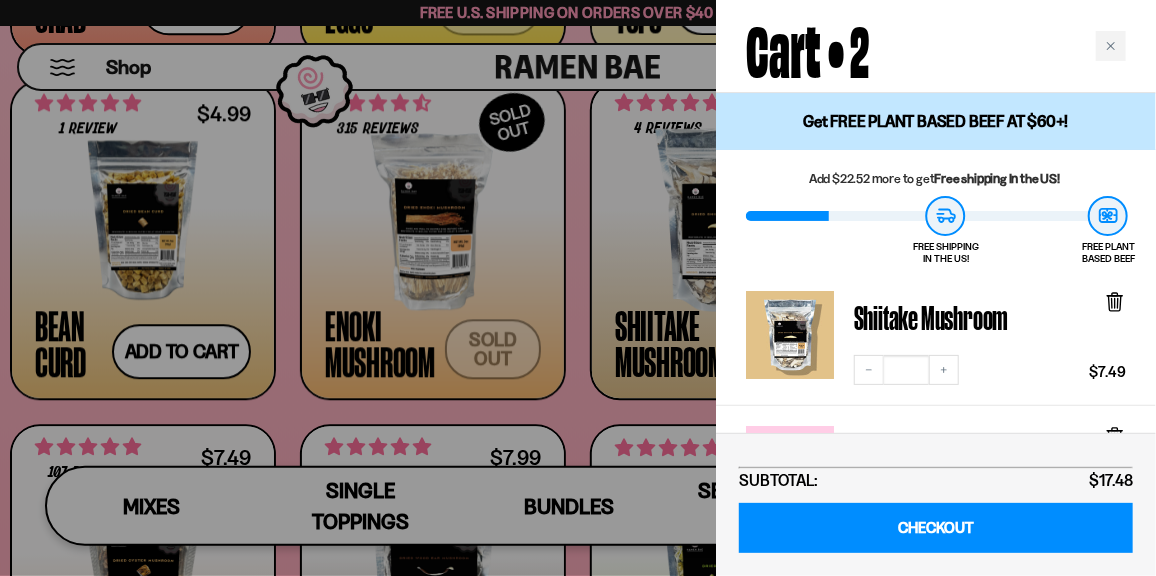 click at bounding box center [578, 288] 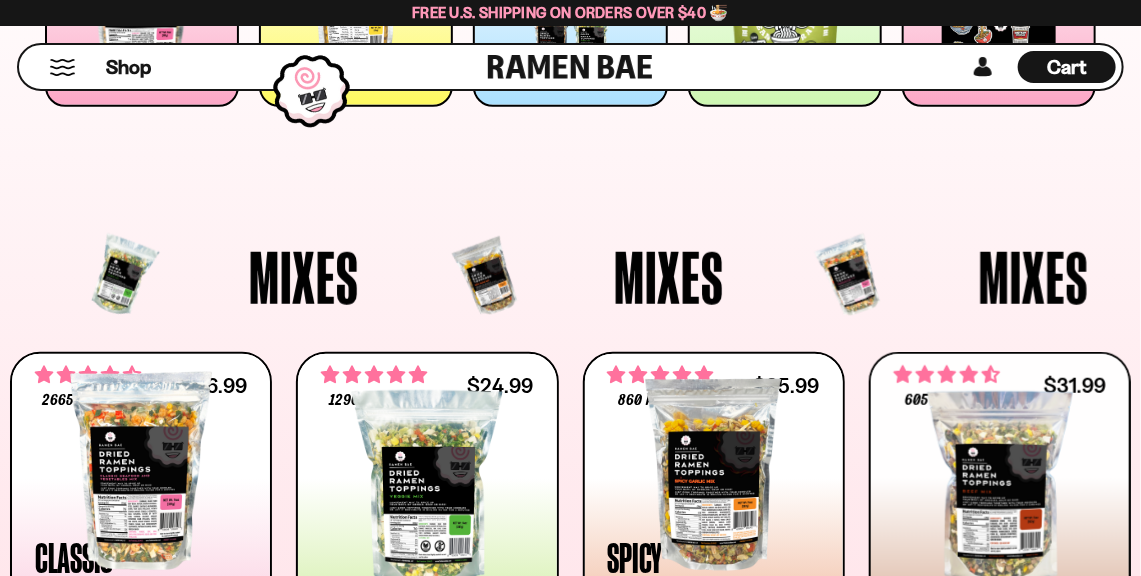 scroll, scrollTop: 453, scrollLeft: 0, axis: vertical 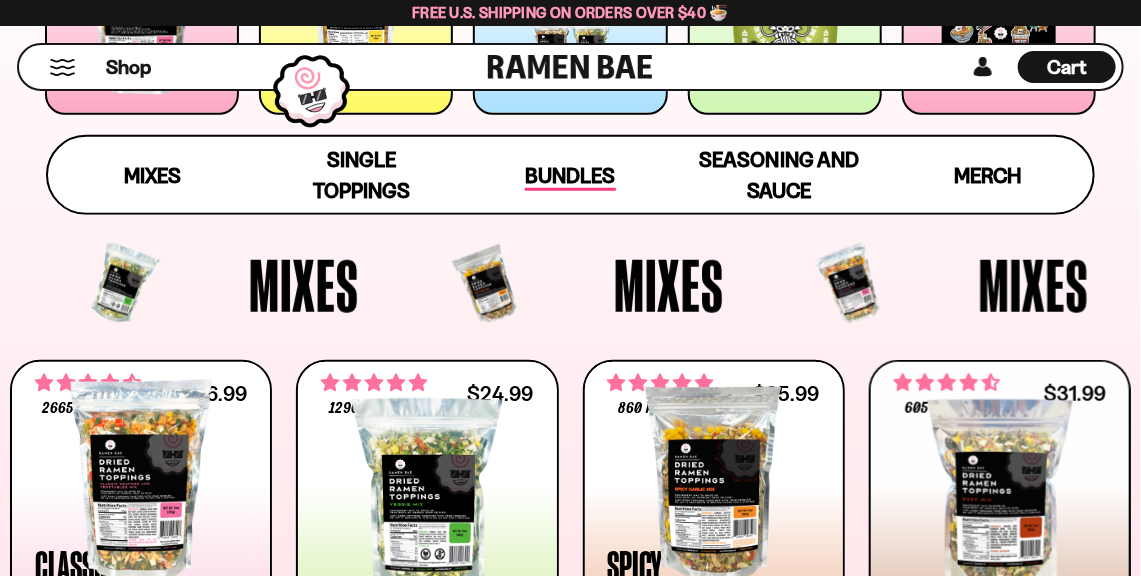 click on "Bundles" at bounding box center (570, 177) 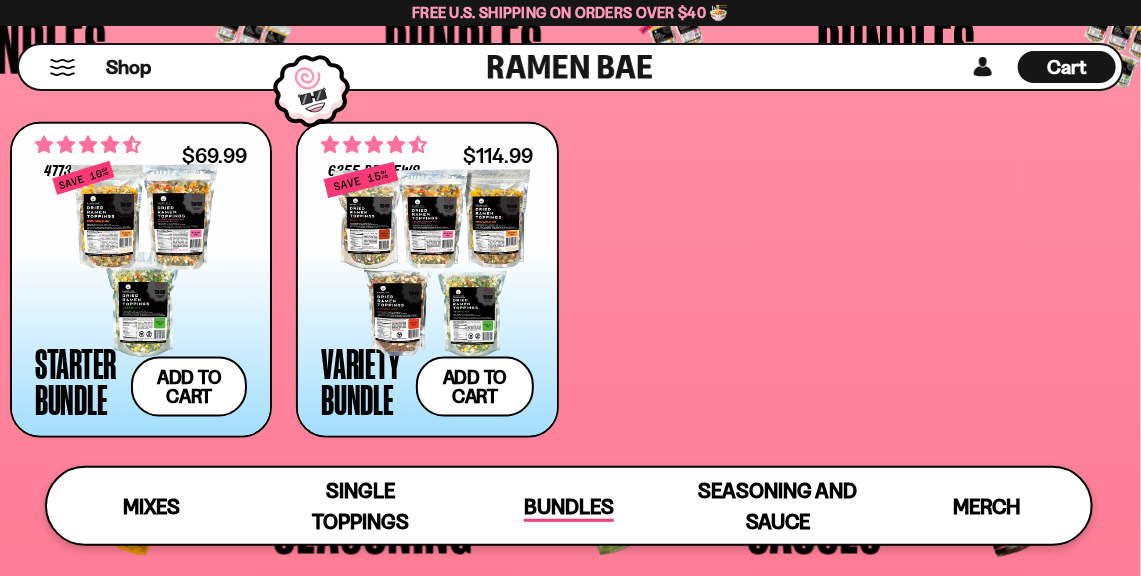 scroll, scrollTop: 3666, scrollLeft: 0, axis: vertical 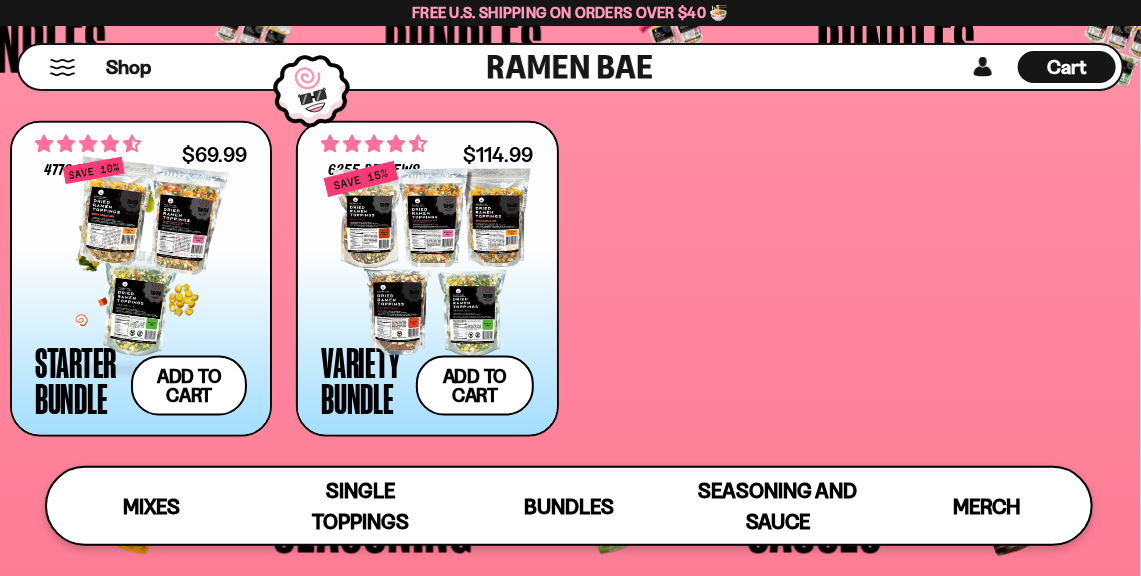 click at bounding box center [141, 259] 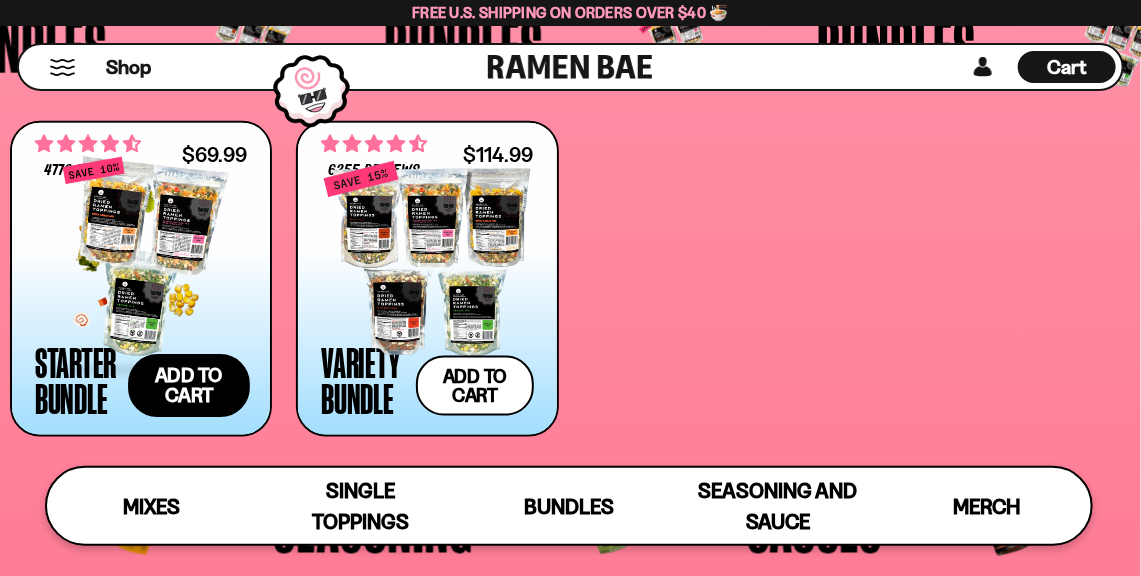 click on "Add to cart
Add
—
Regular price
$69.99
Regular price
$77.97 USD
Sale price
$69.99
Unit price
/
per" at bounding box center (189, 385) 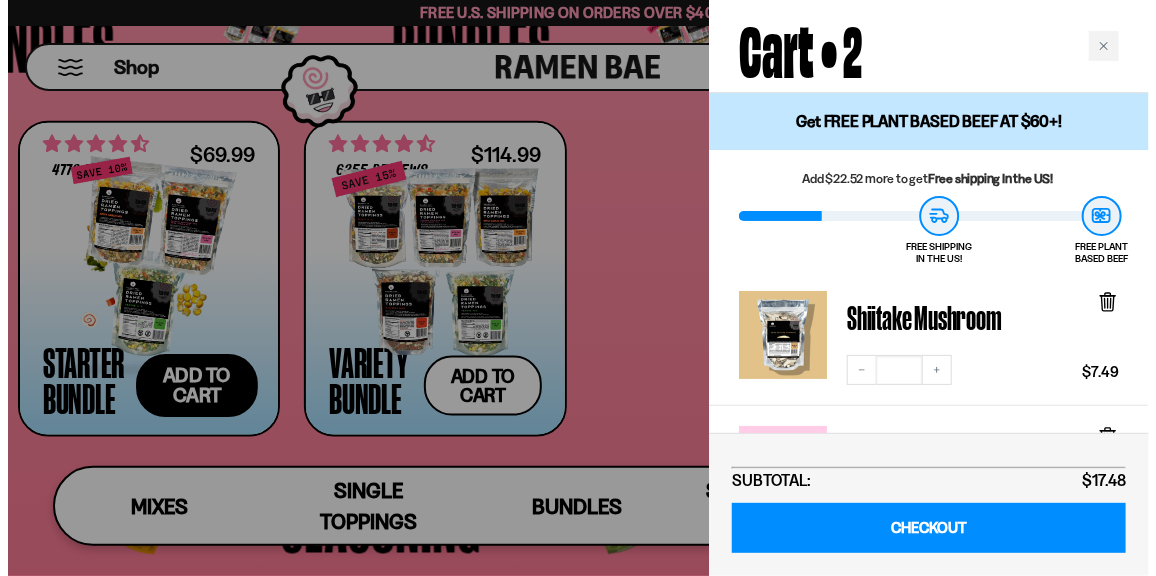 scroll, scrollTop: 3705, scrollLeft: 0, axis: vertical 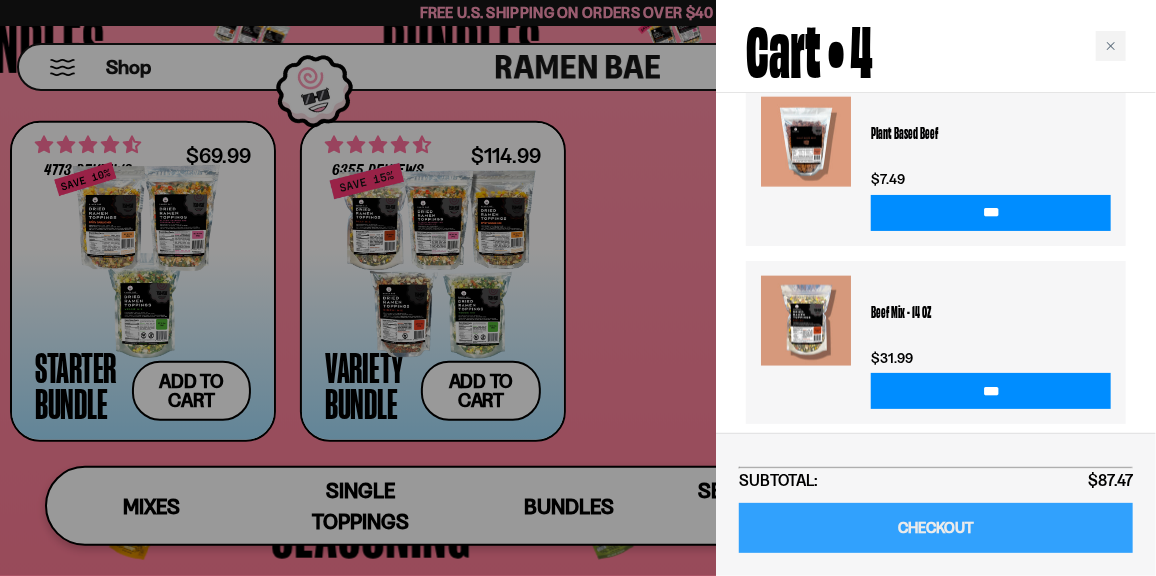 click on "CHECKOUT" at bounding box center (936, 528) 